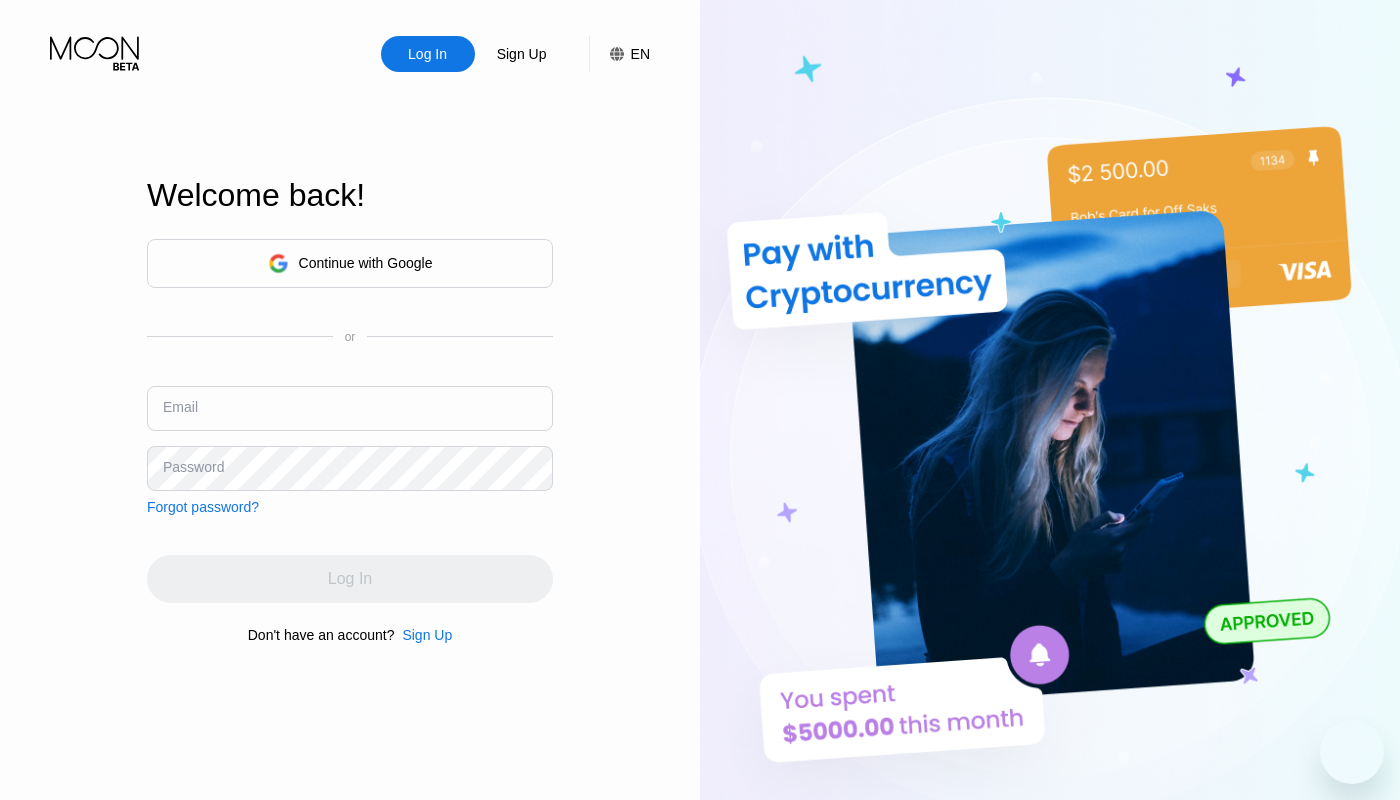 scroll, scrollTop: 0, scrollLeft: 0, axis: both 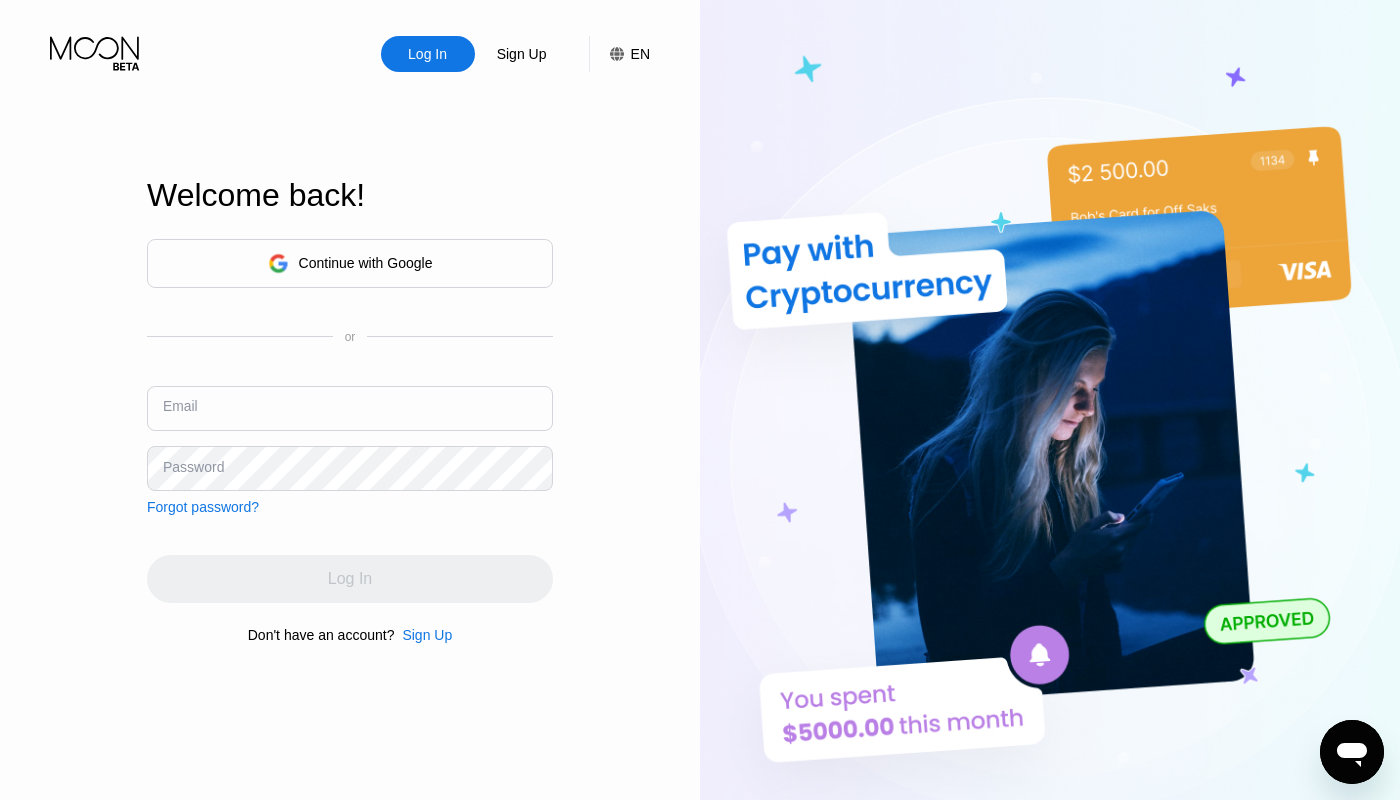 click at bounding box center (350, 408) 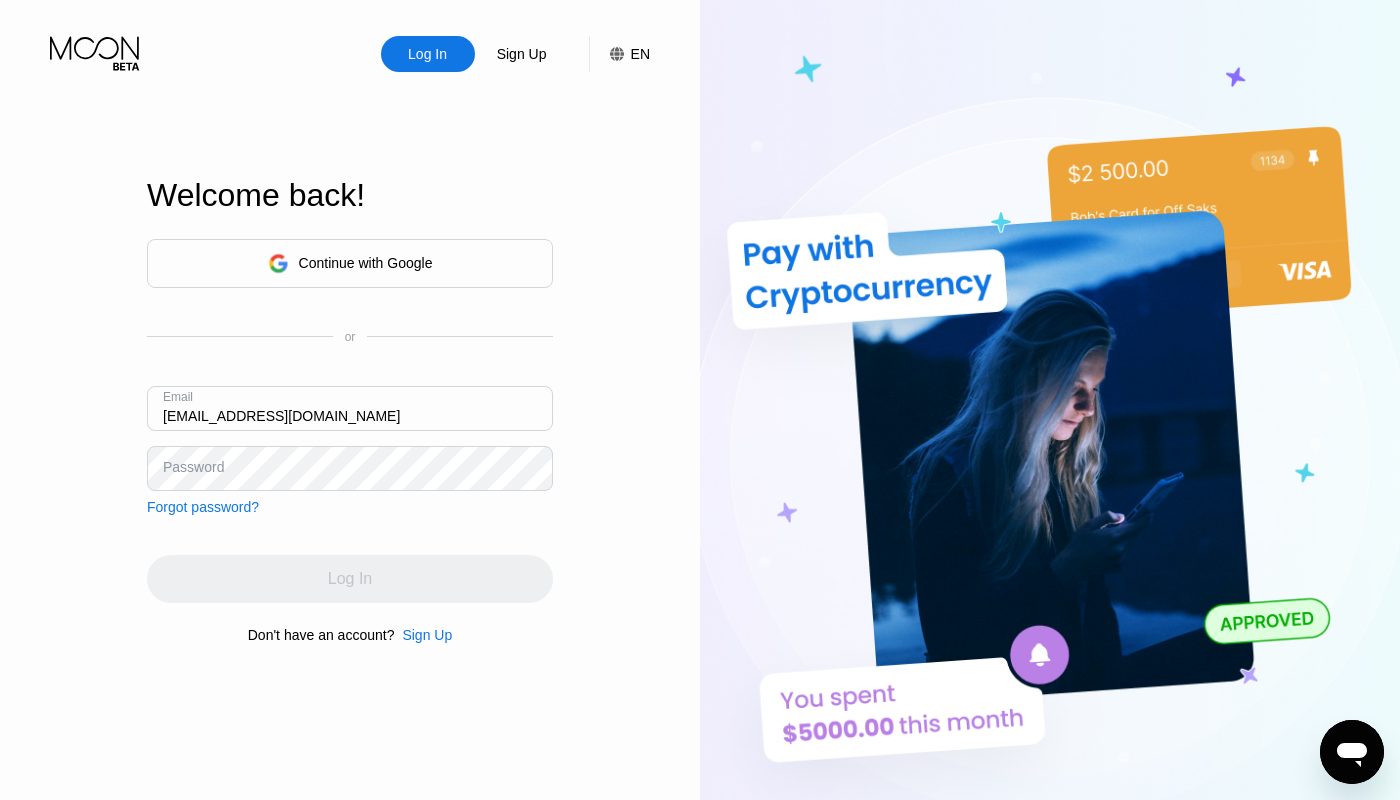 type on "[EMAIL_ADDRESS][DOMAIN_NAME]" 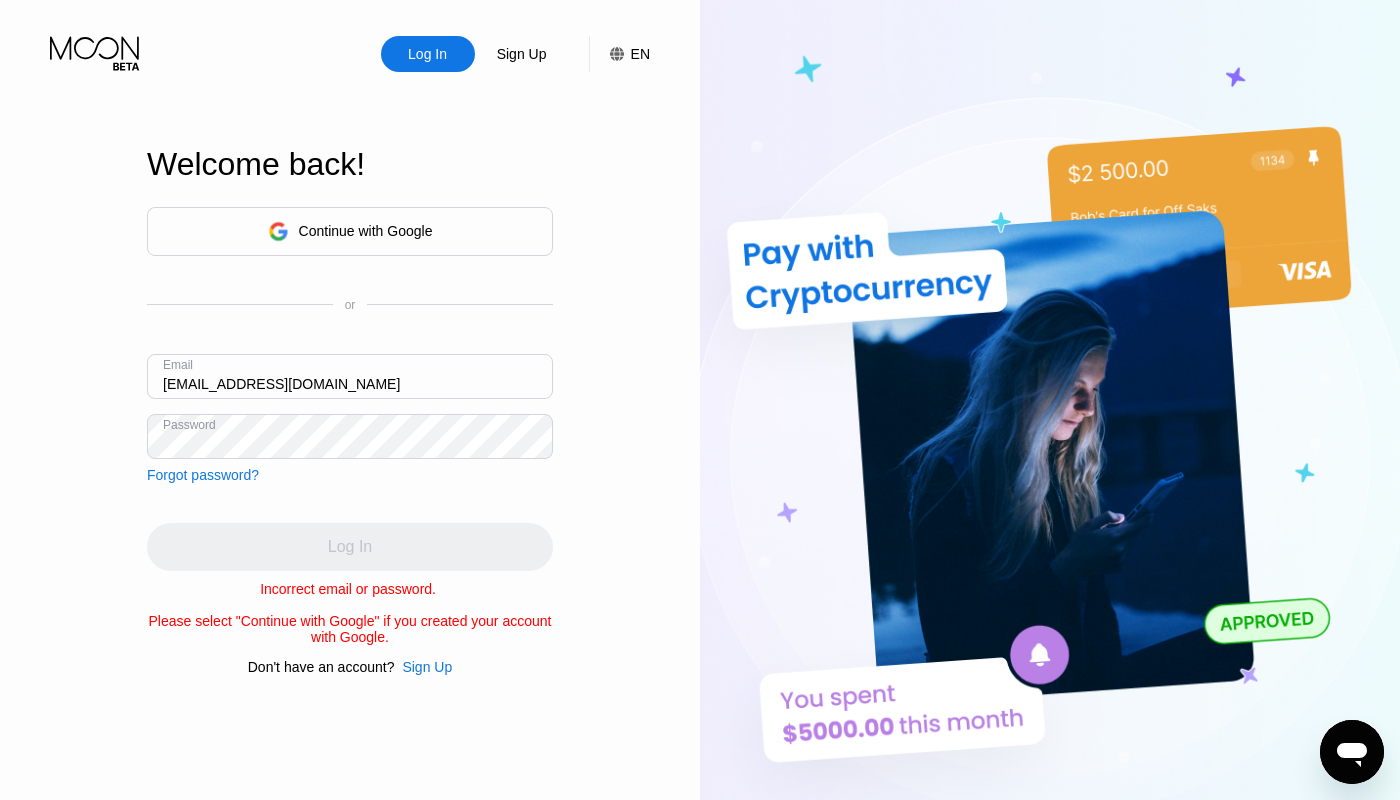 click on "Continue with Google or Email [EMAIL_ADDRESS][DOMAIN_NAME] Password Forgot password?" at bounding box center [350, 345] 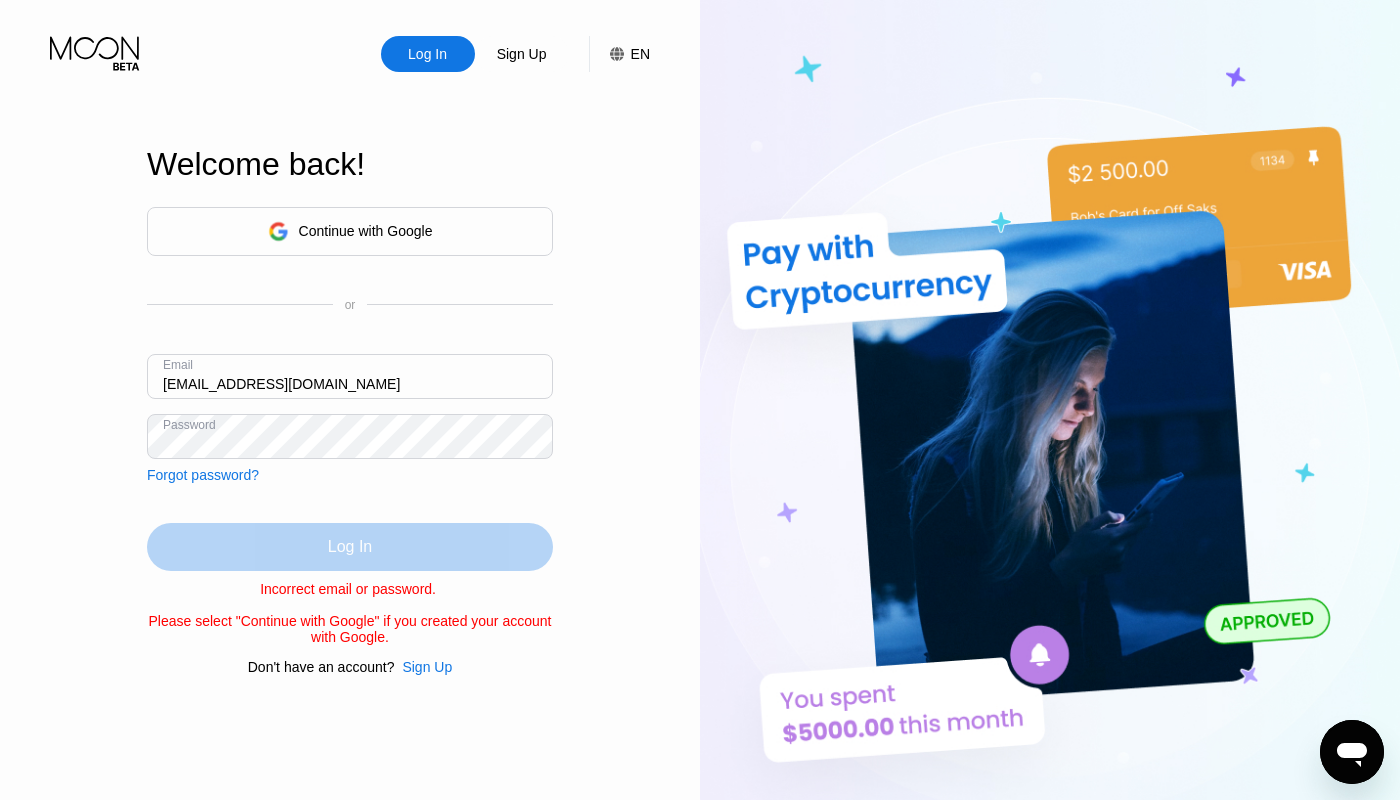 click on "Log In" at bounding box center [350, 547] 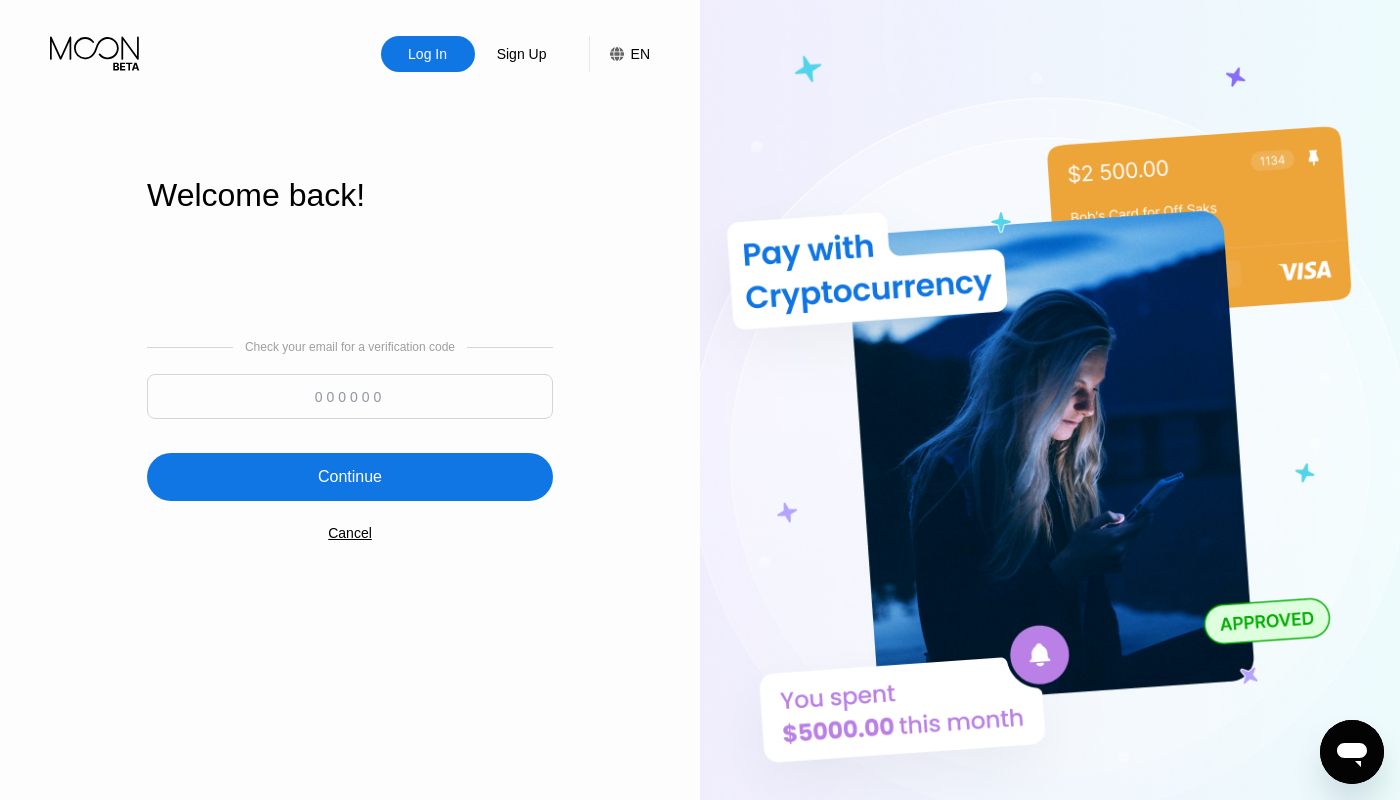 click at bounding box center [350, 396] 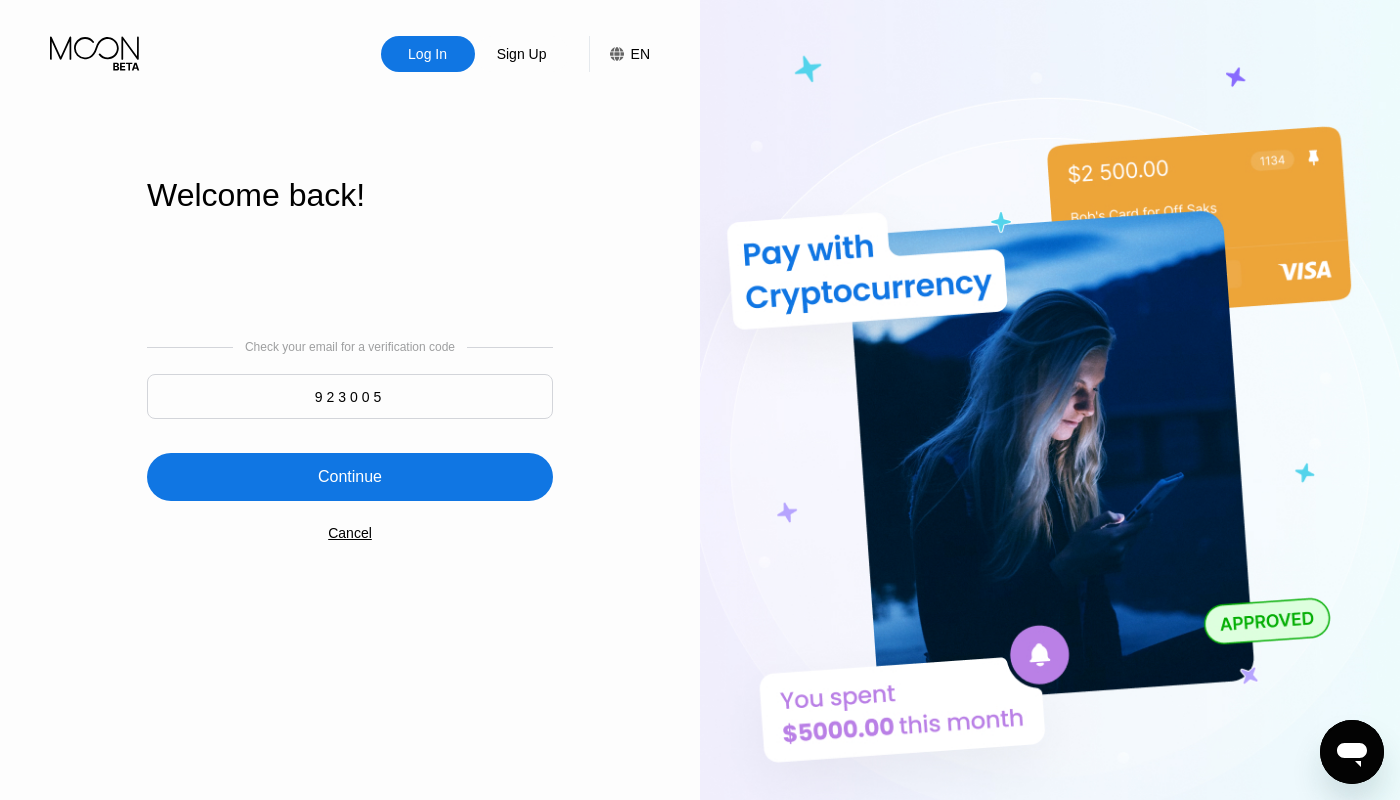 type on "923005" 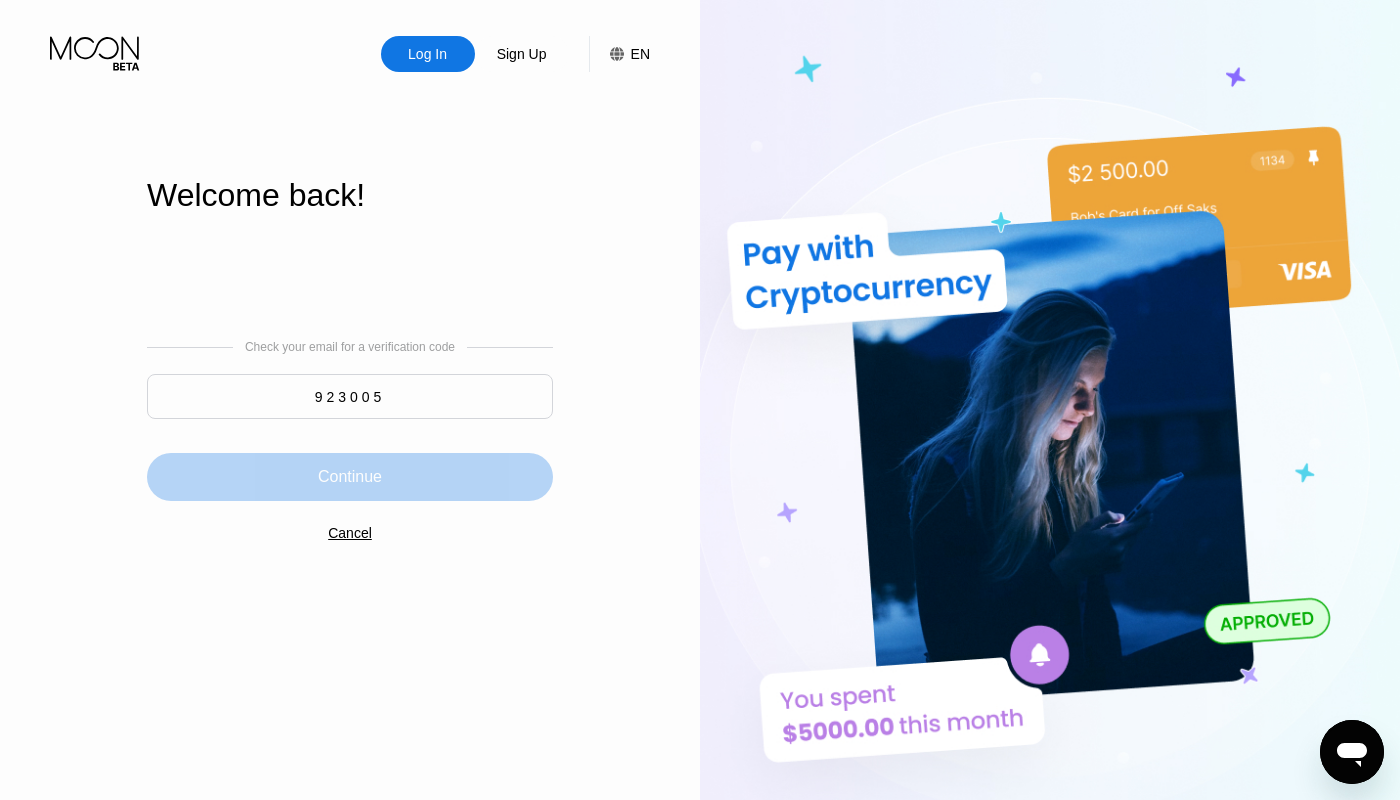 click on "Continue" at bounding box center [350, 477] 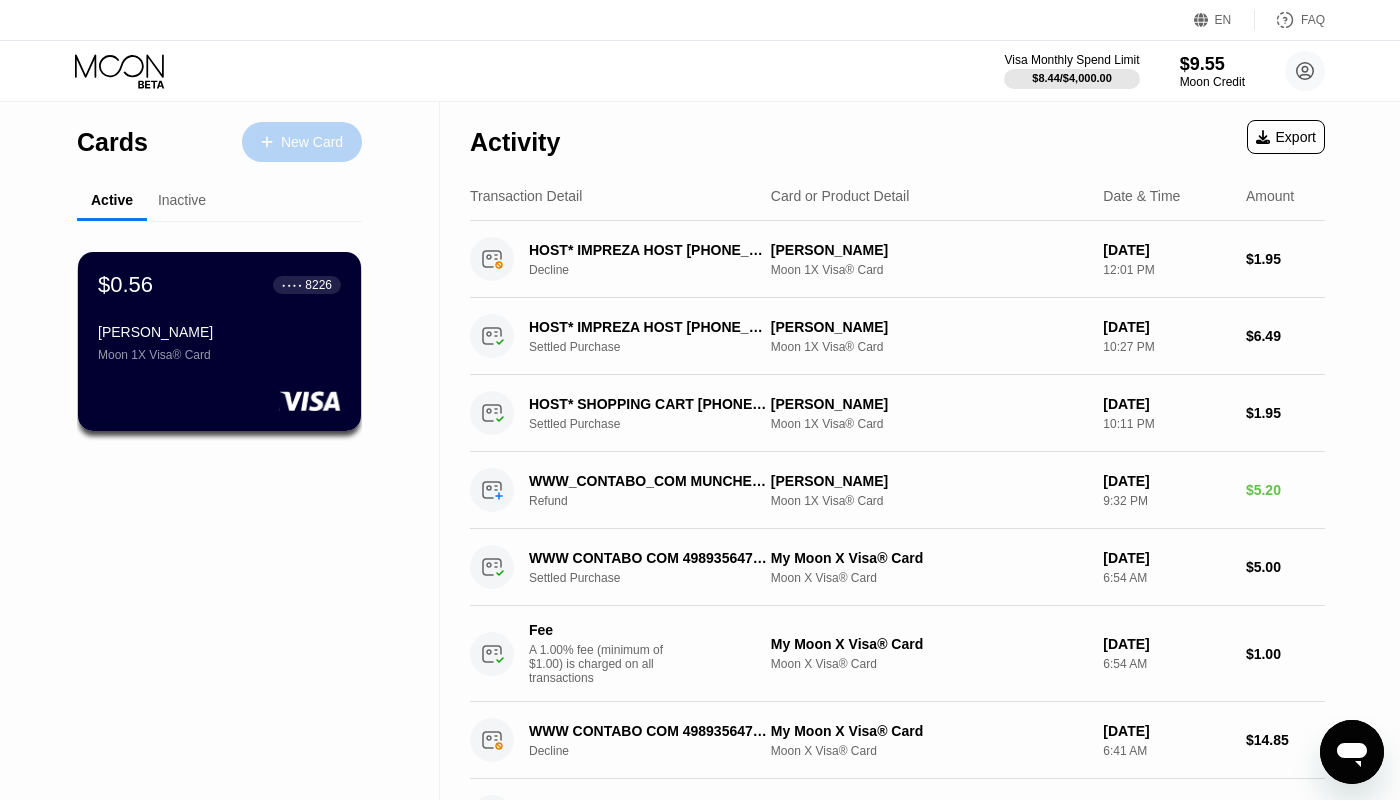 click on "New Card" at bounding box center [312, 142] 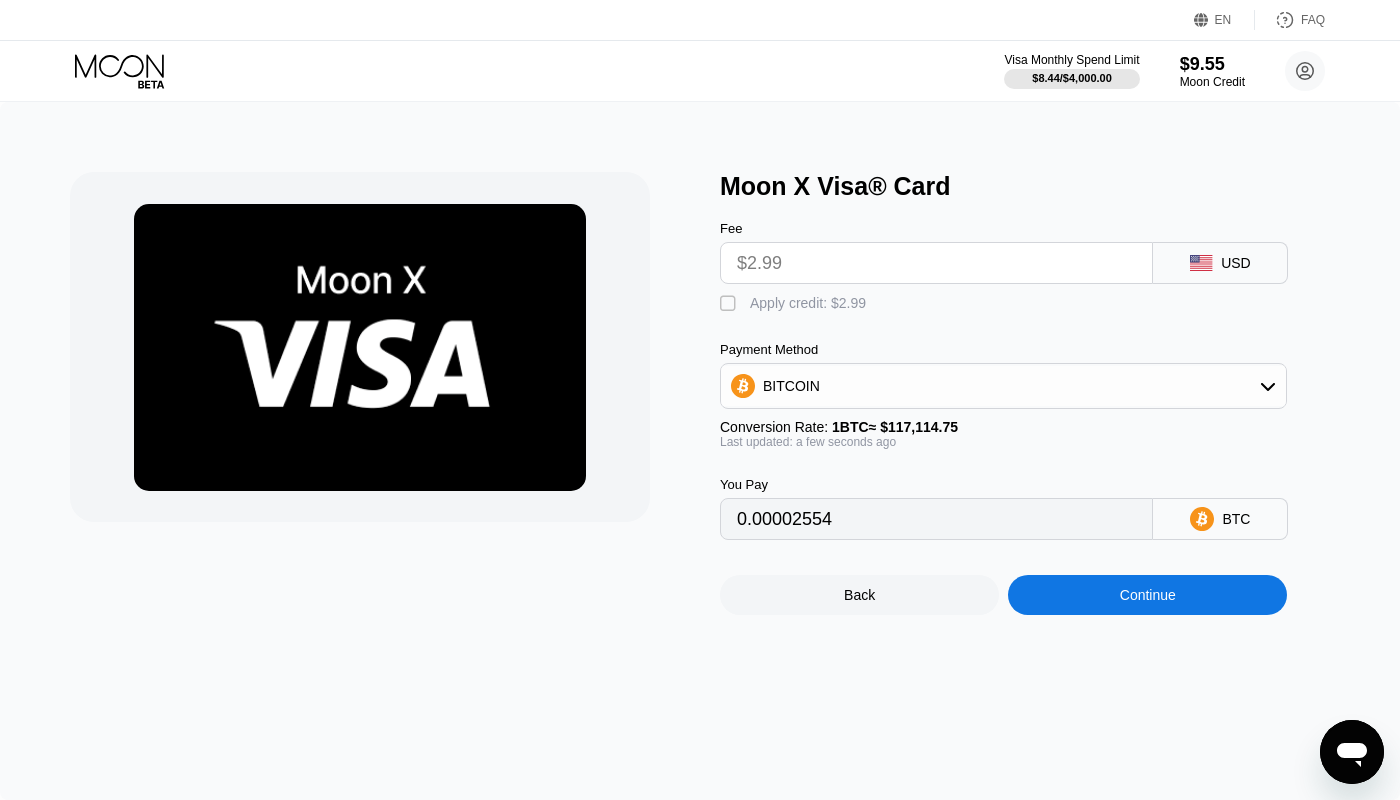 scroll, scrollTop: 0, scrollLeft: 0, axis: both 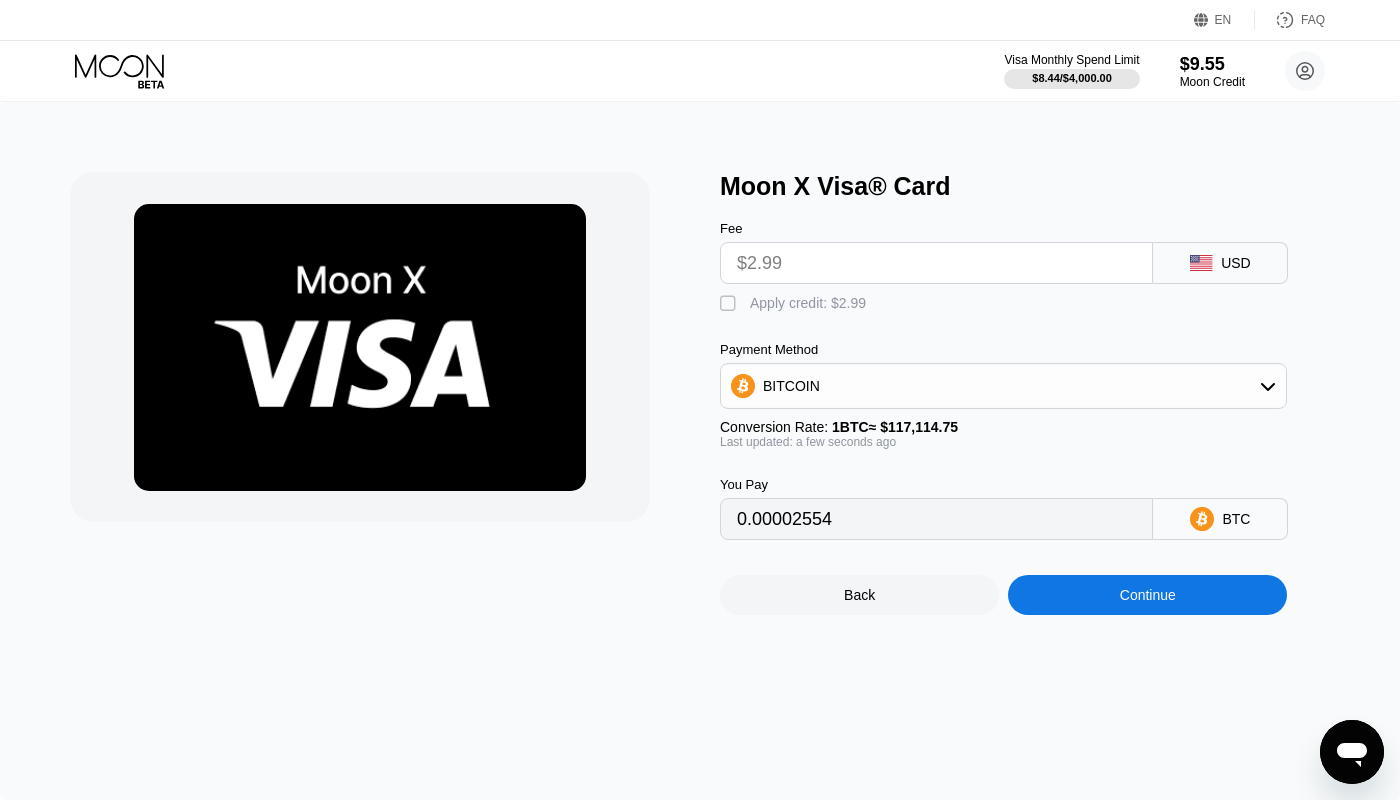 click on "$2.99" at bounding box center (936, 263) 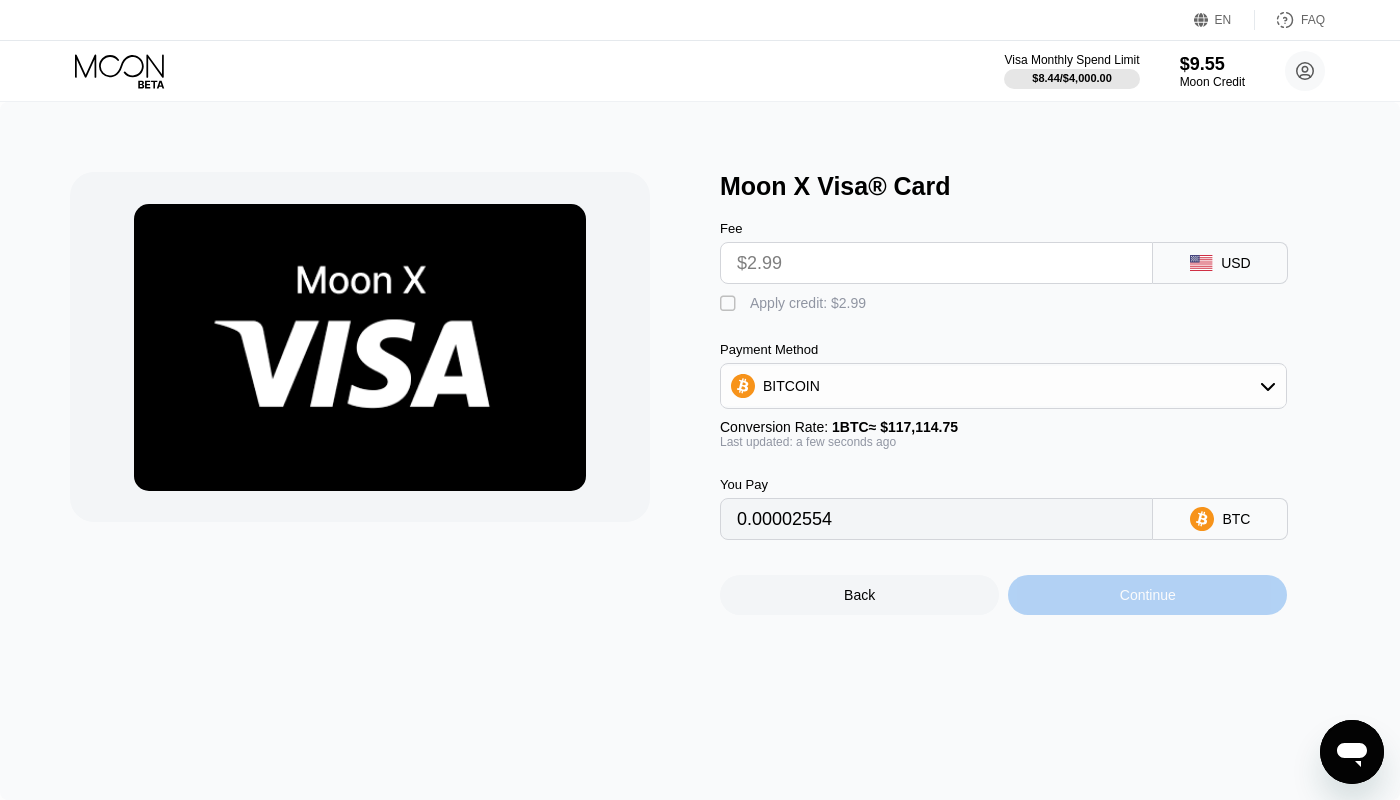 click on "Continue" at bounding box center (1148, 595) 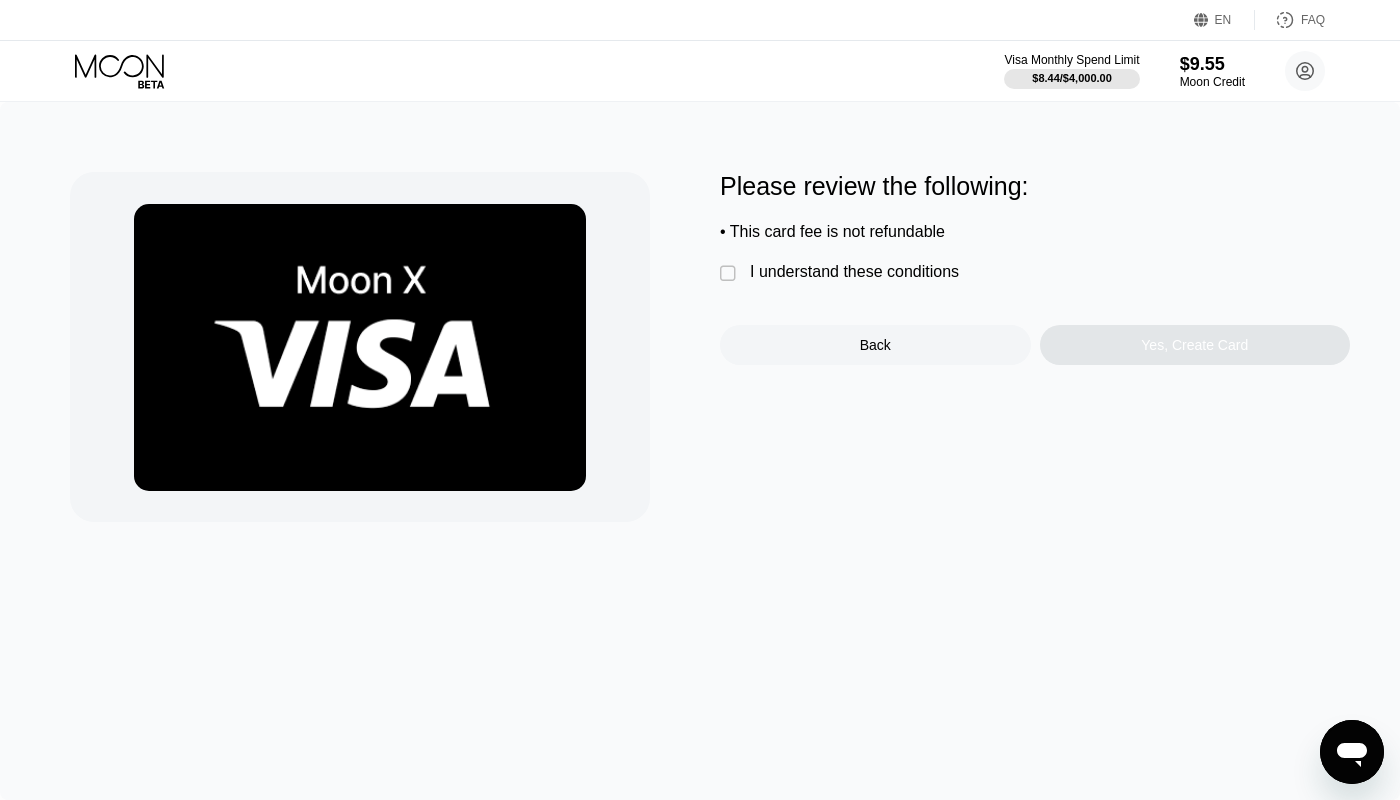 click on "" at bounding box center [730, 274] 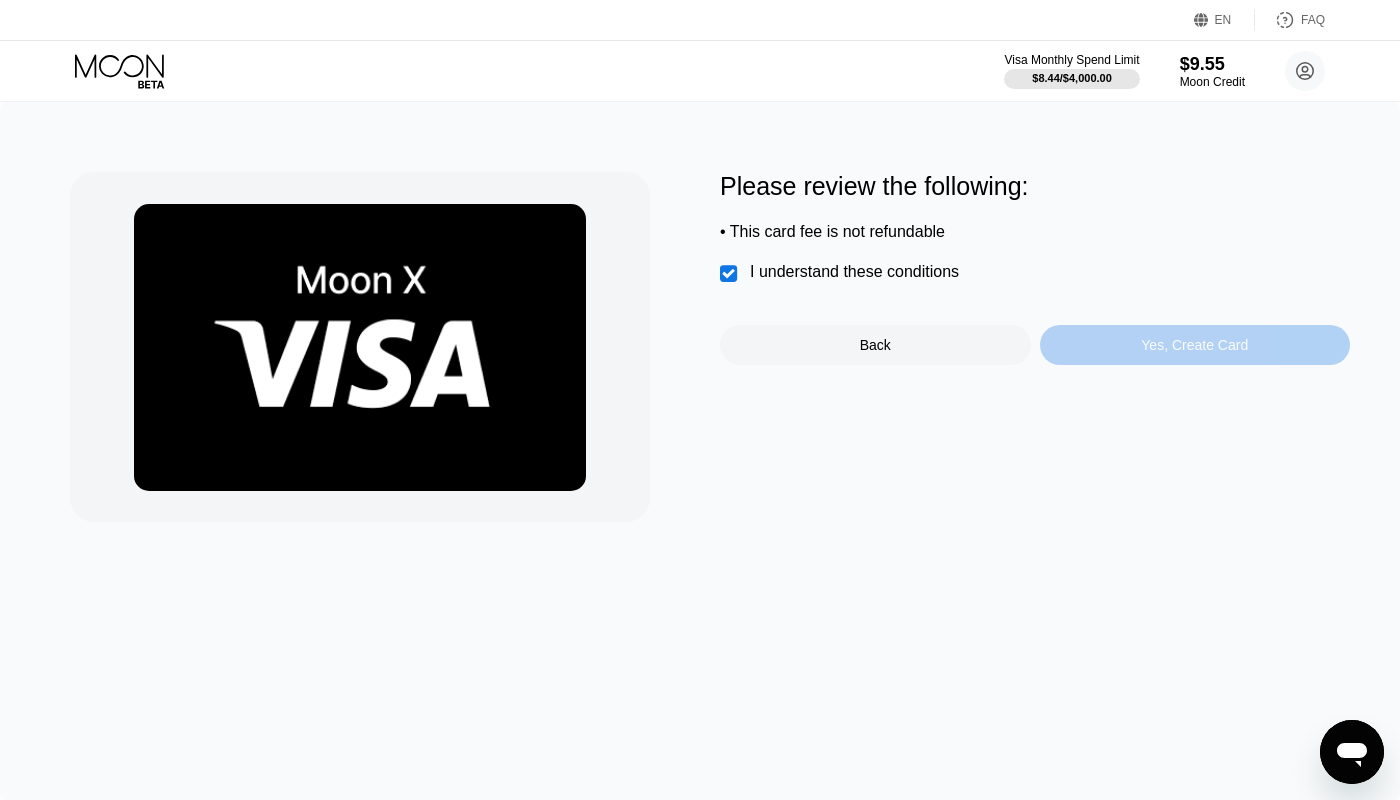 click on "Yes, Create Card" at bounding box center (1195, 345) 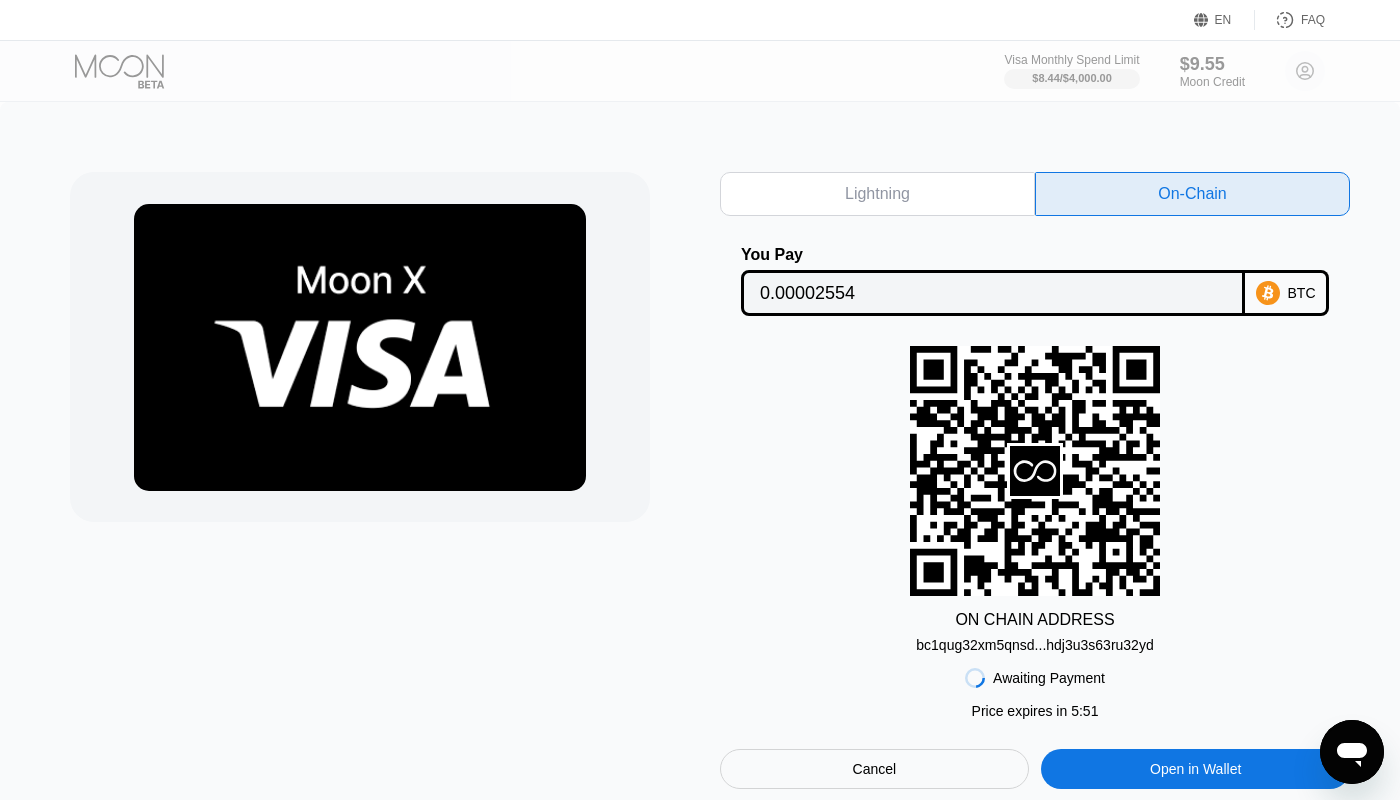 click at bounding box center [385, 480] 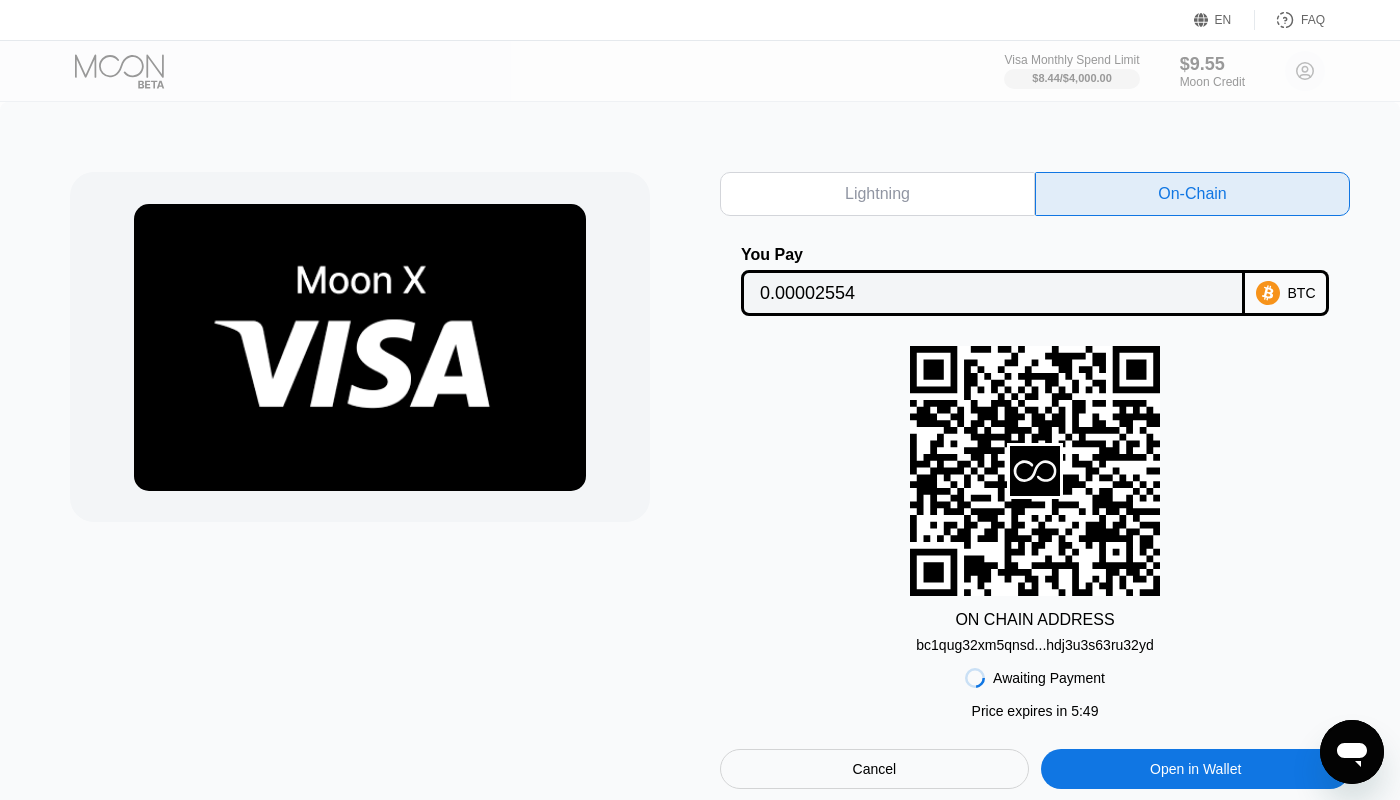 click on "BTC" at bounding box center (1287, 293) 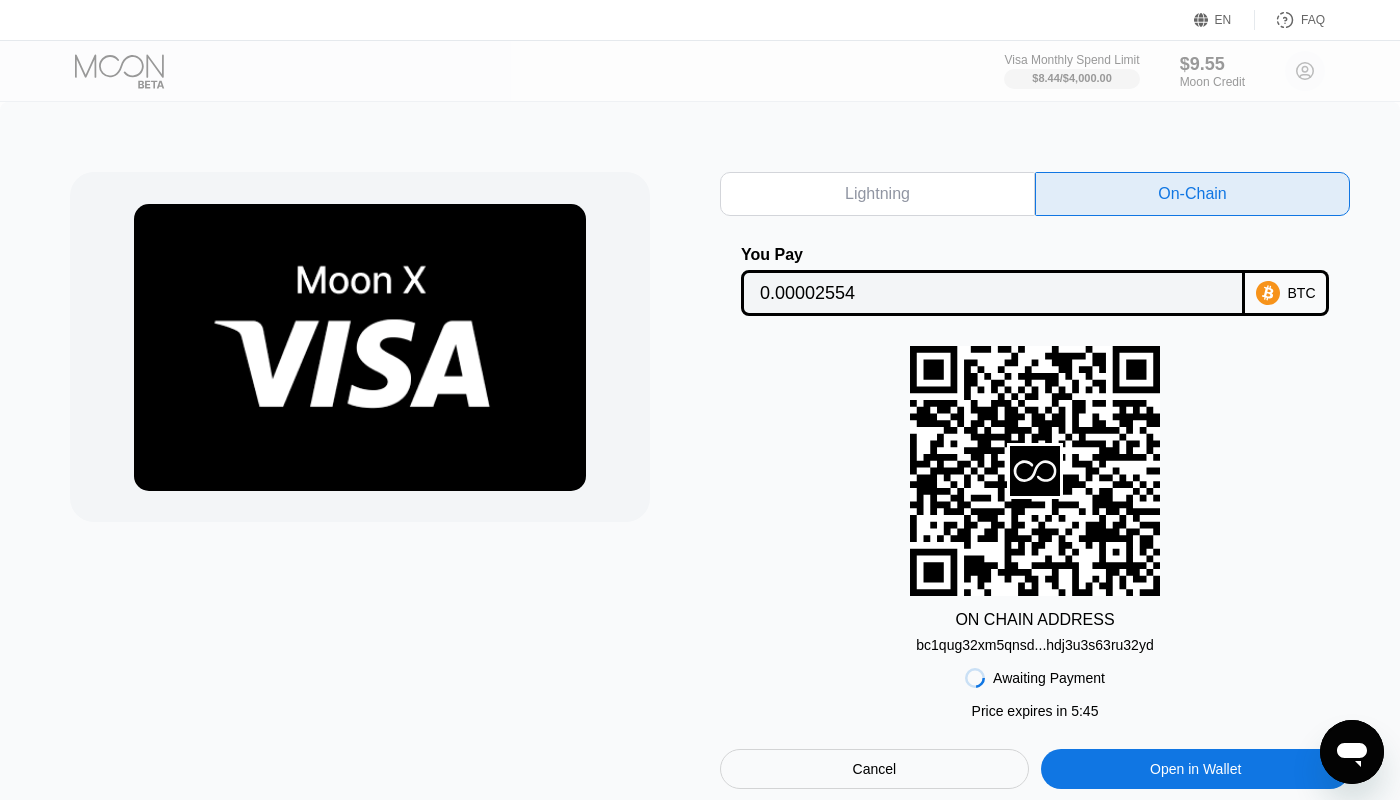 click on "0.00002554" at bounding box center (993, 293) 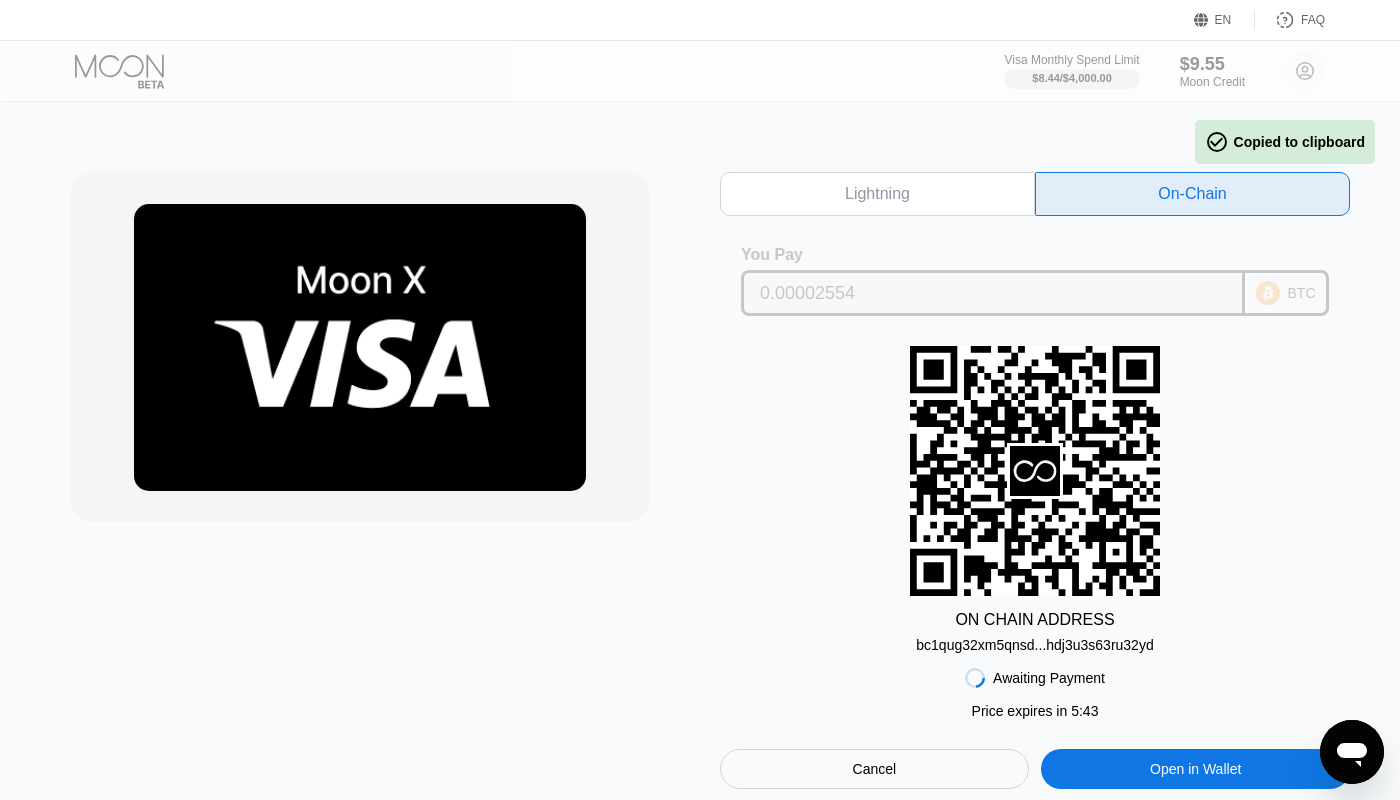 click on "BTC" at bounding box center (1302, 293) 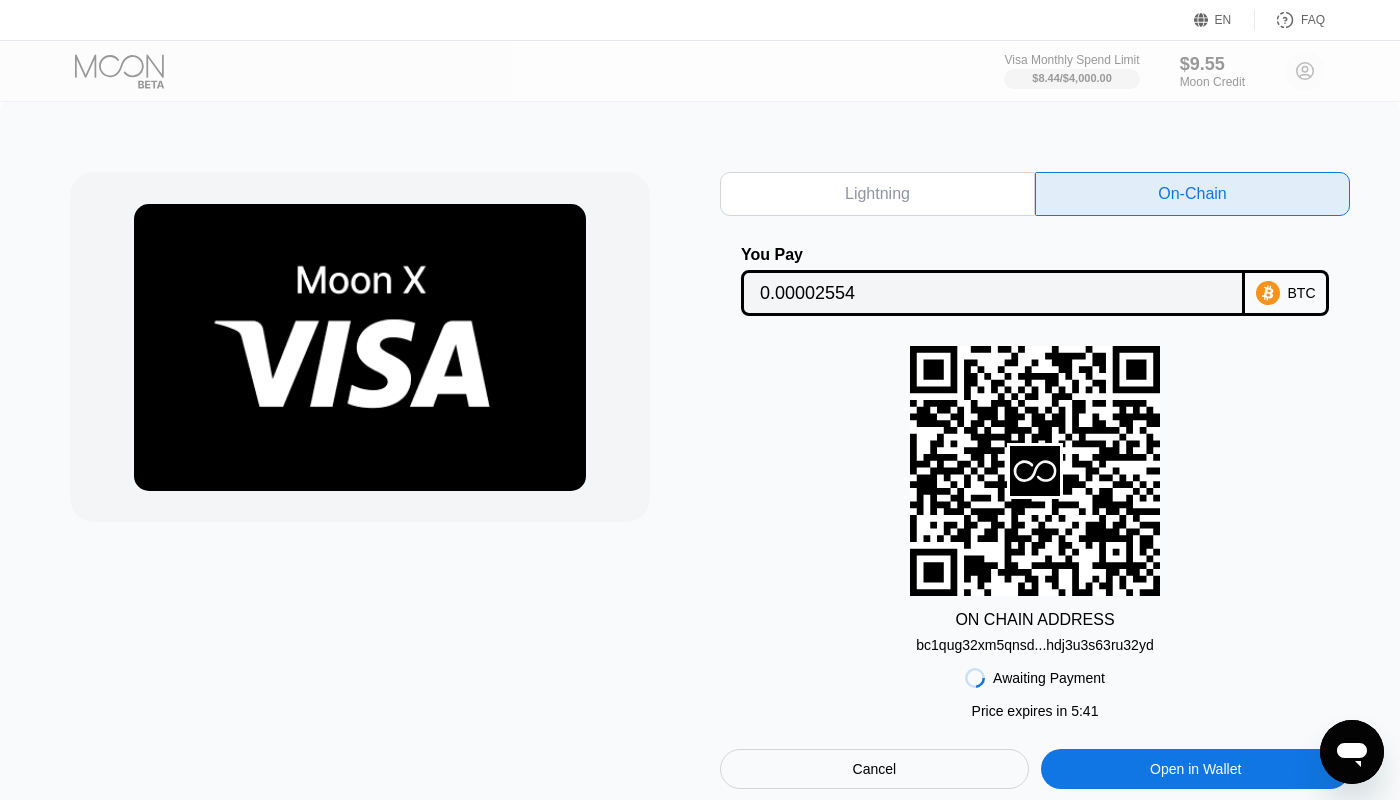click on "bc1qug32xm5qnsd...hdj3u3s63ru32yd" at bounding box center (1034, 645) 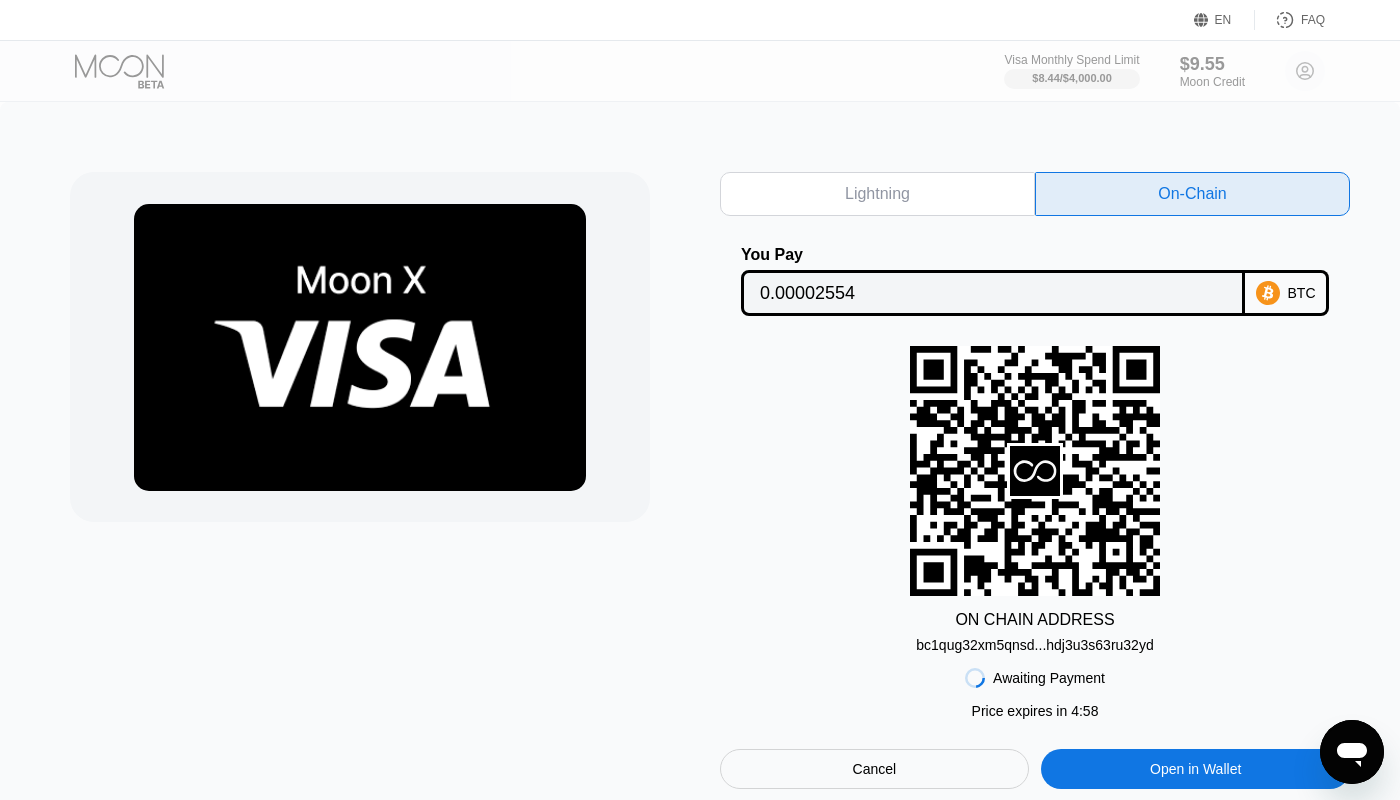 click at bounding box center (385, 480) 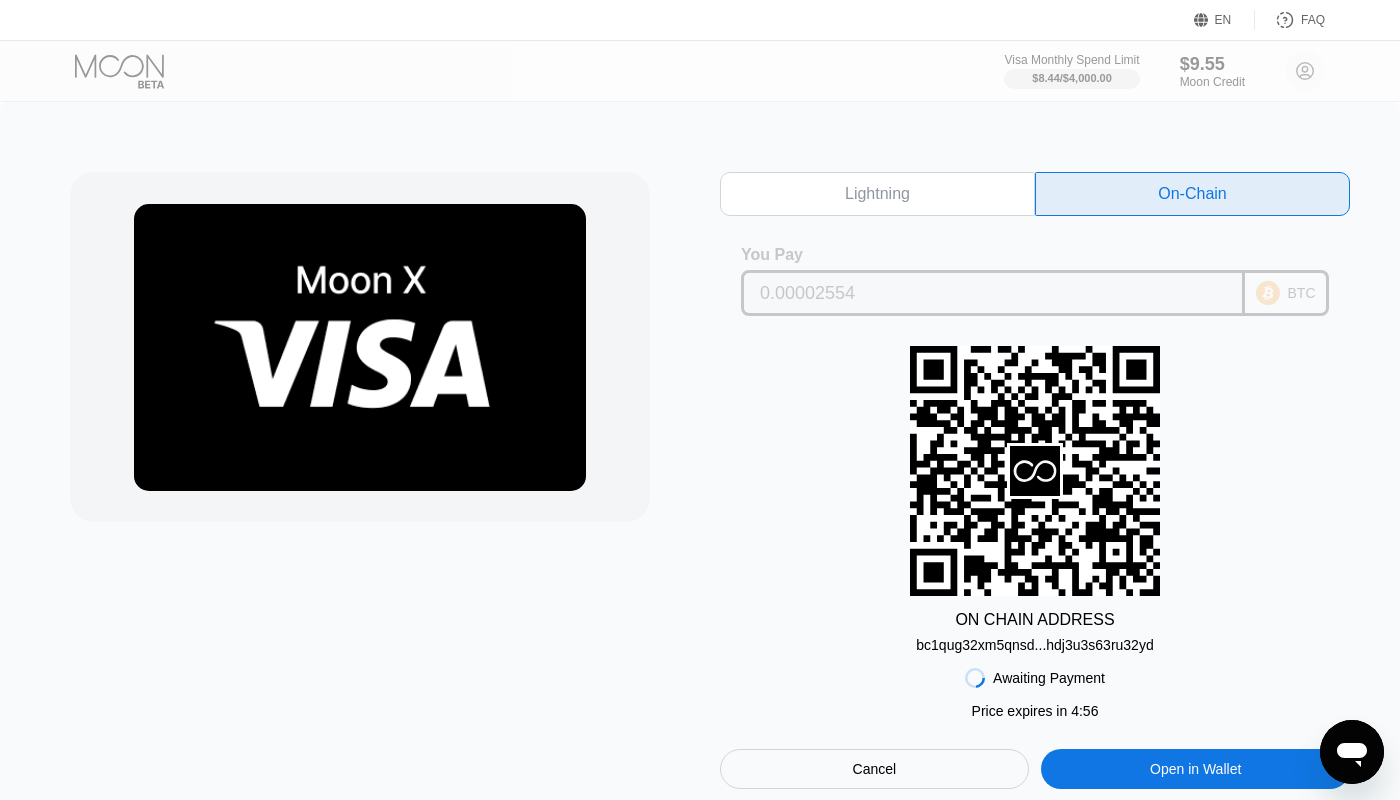 click 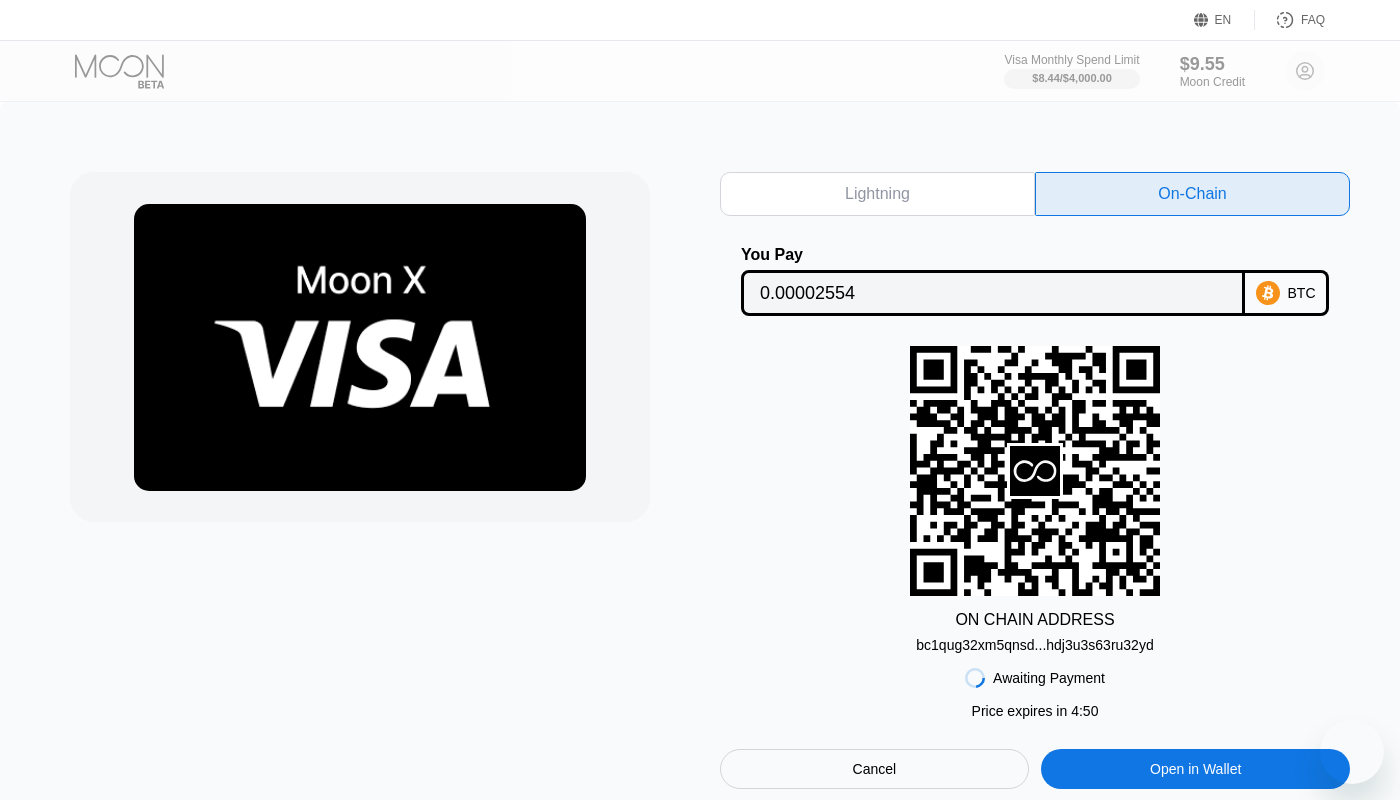 scroll, scrollTop: 0, scrollLeft: 0, axis: both 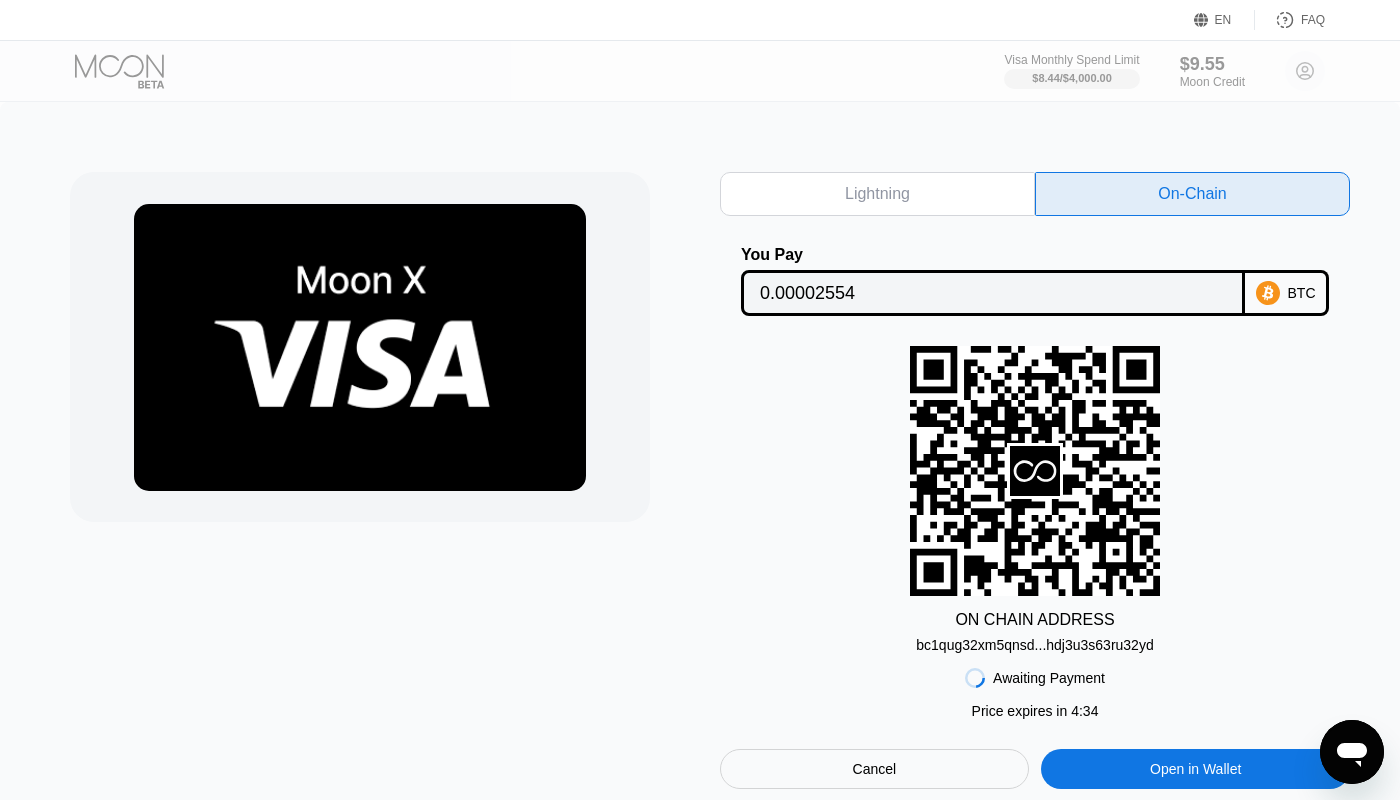 click at bounding box center [385, 480] 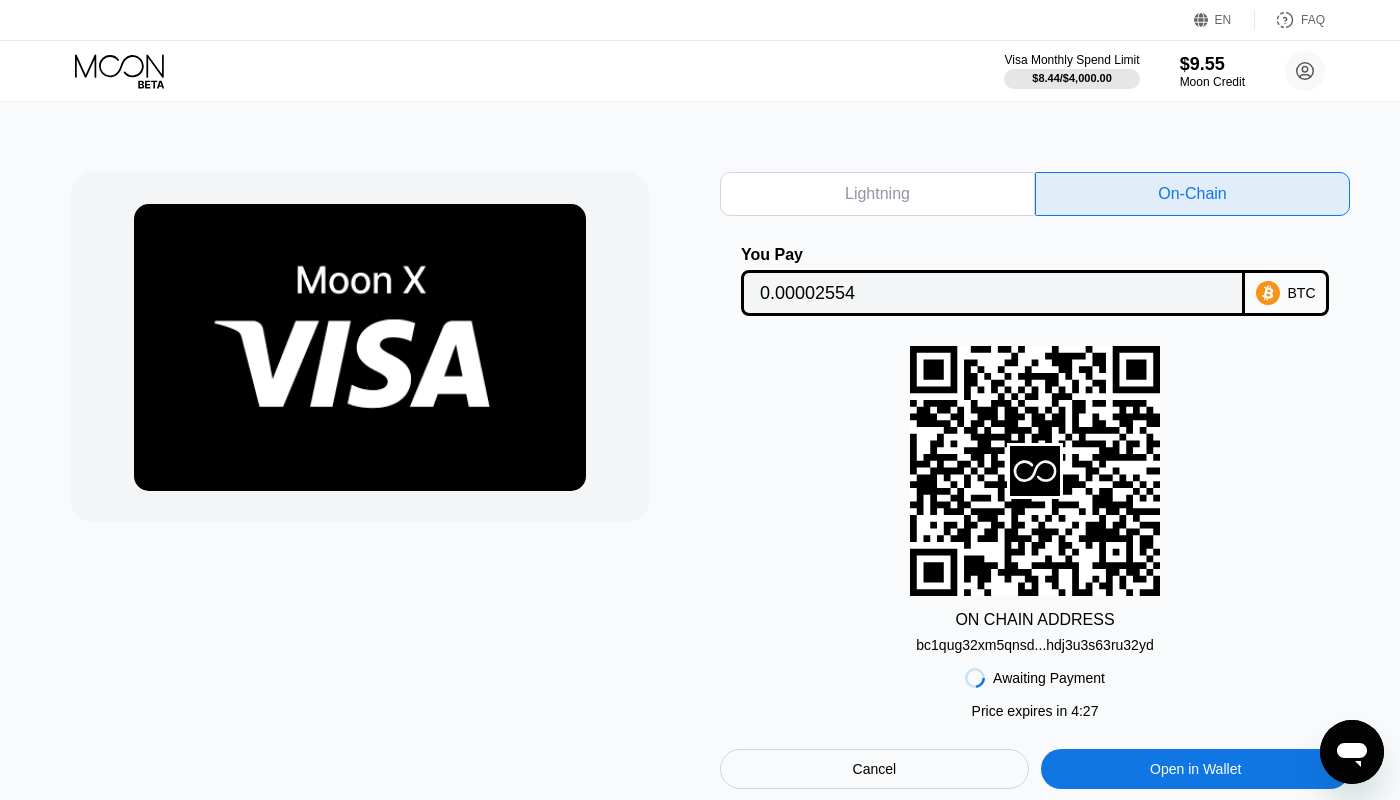 click on "Awaiting Payment Price expires in   4 : 27 Cancel Open in Wallet" at bounding box center (1035, 721) 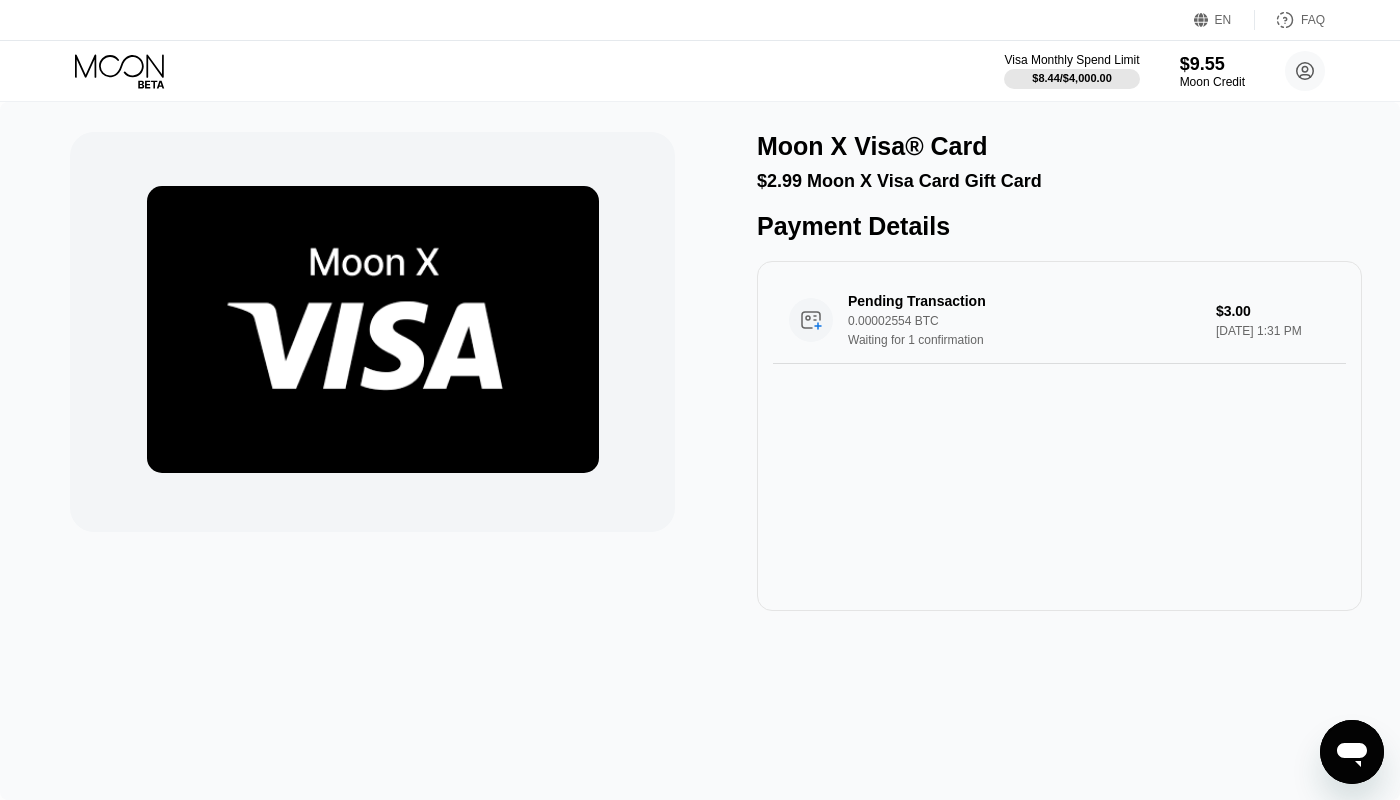 click at bounding box center (373, 329) 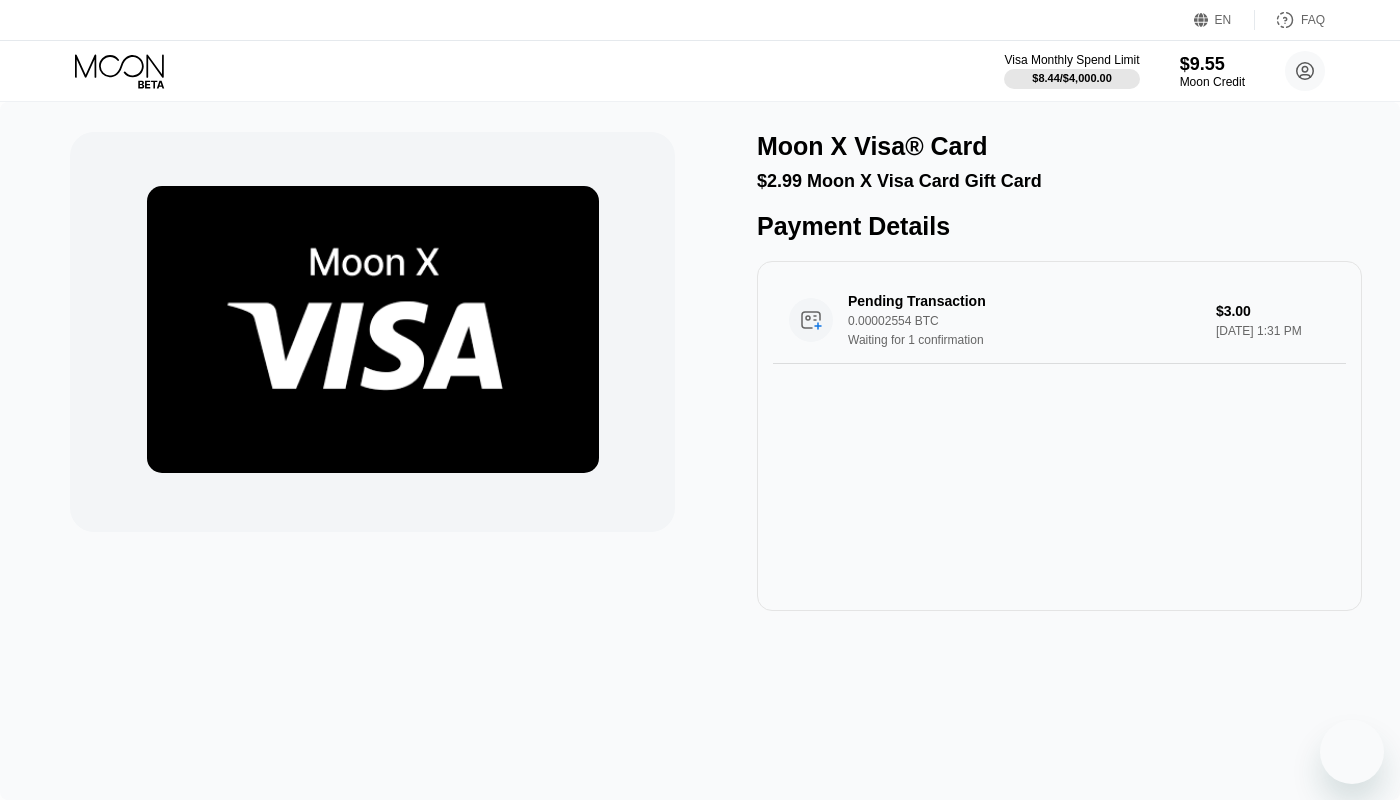 scroll, scrollTop: 0, scrollLeft: 0, axis: both 